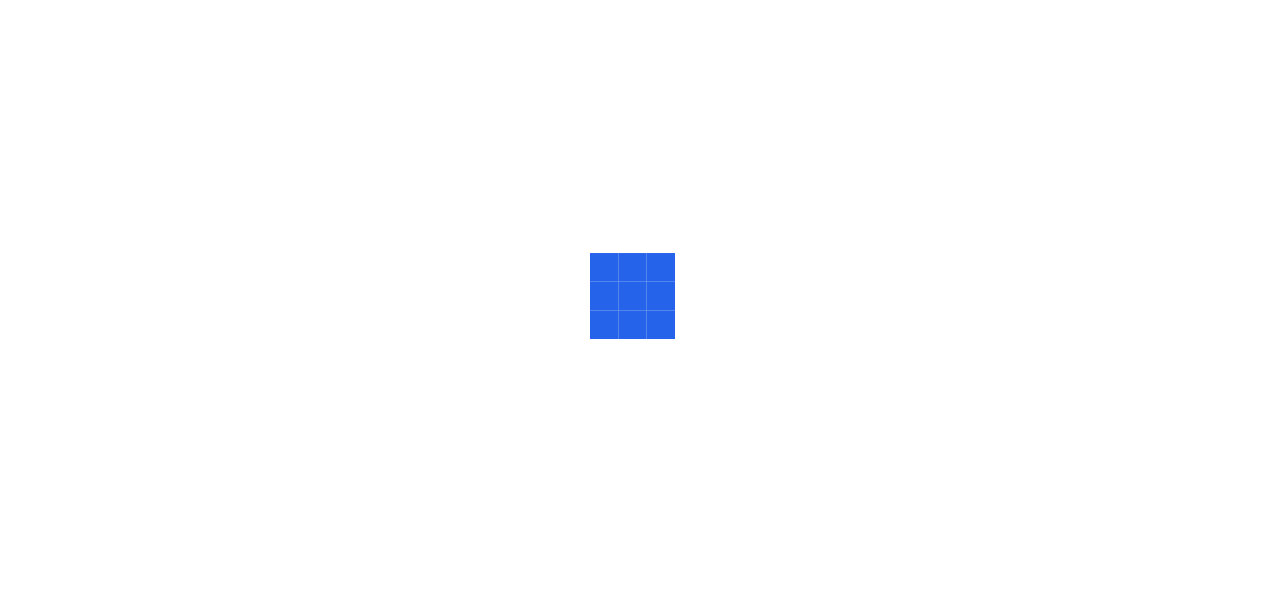 scroll, scrollTop: 0, scrollLeft: 0, axis: both 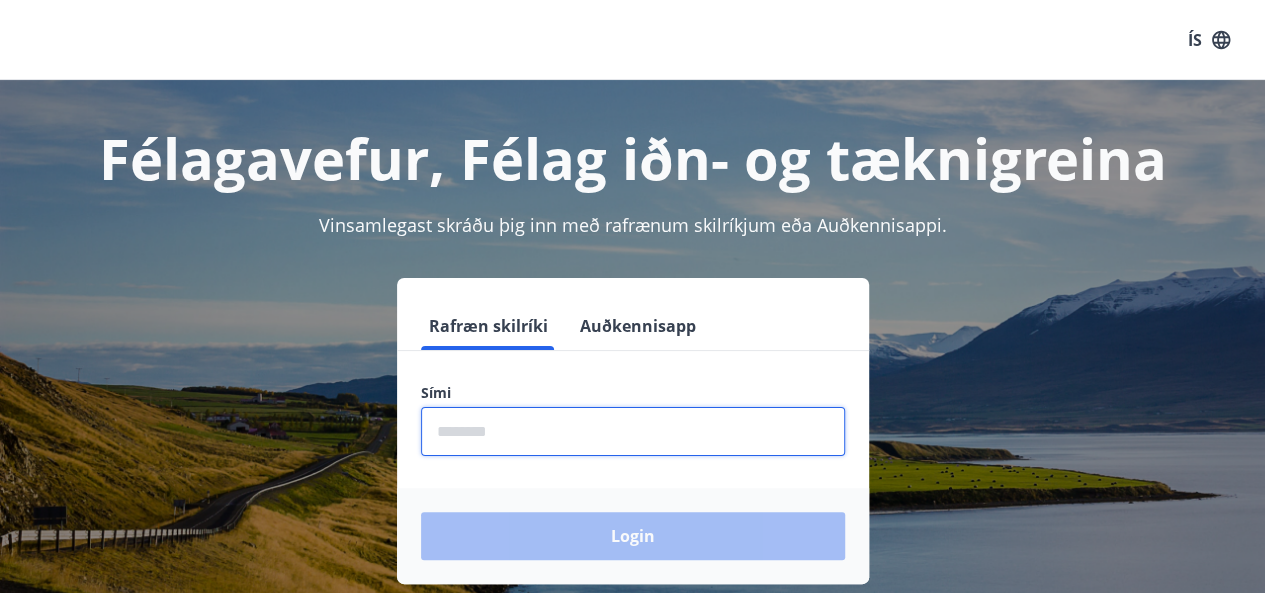 click at bounding box center (633, 431) 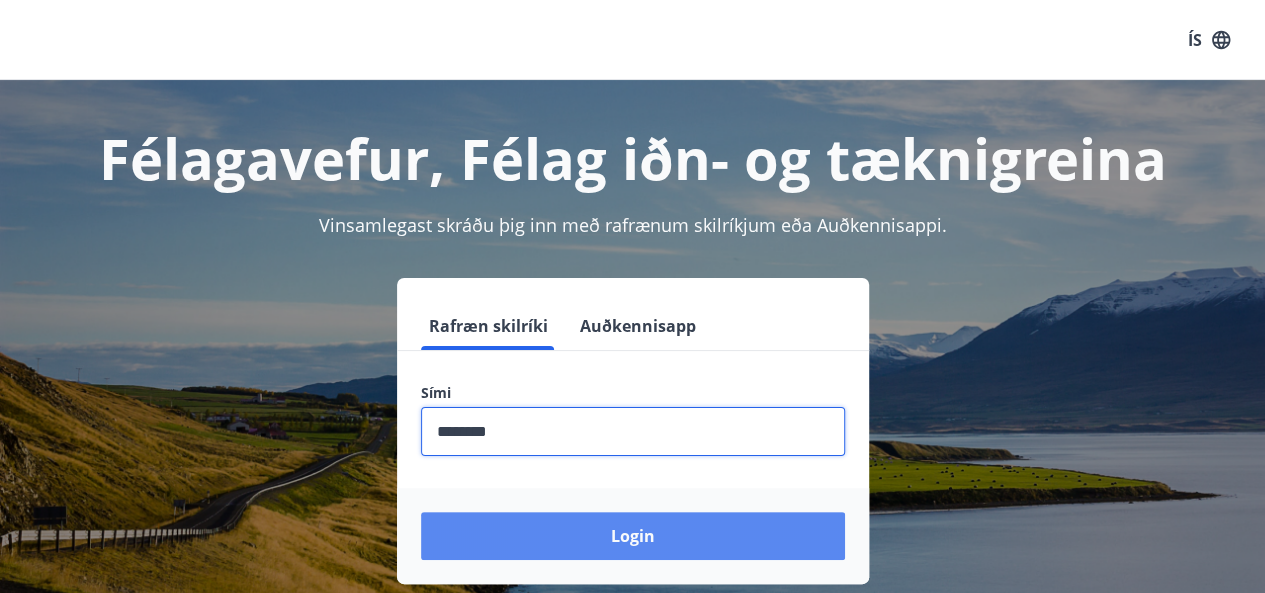 type on "********" 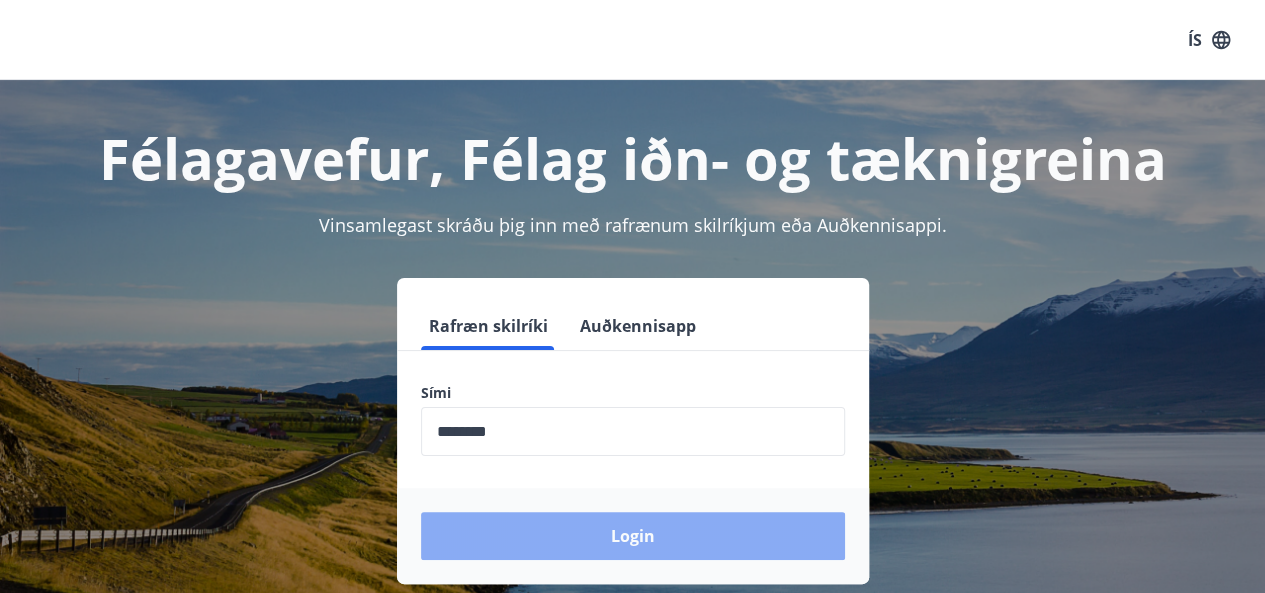 click on "Login" at bounding box center [633, 536] 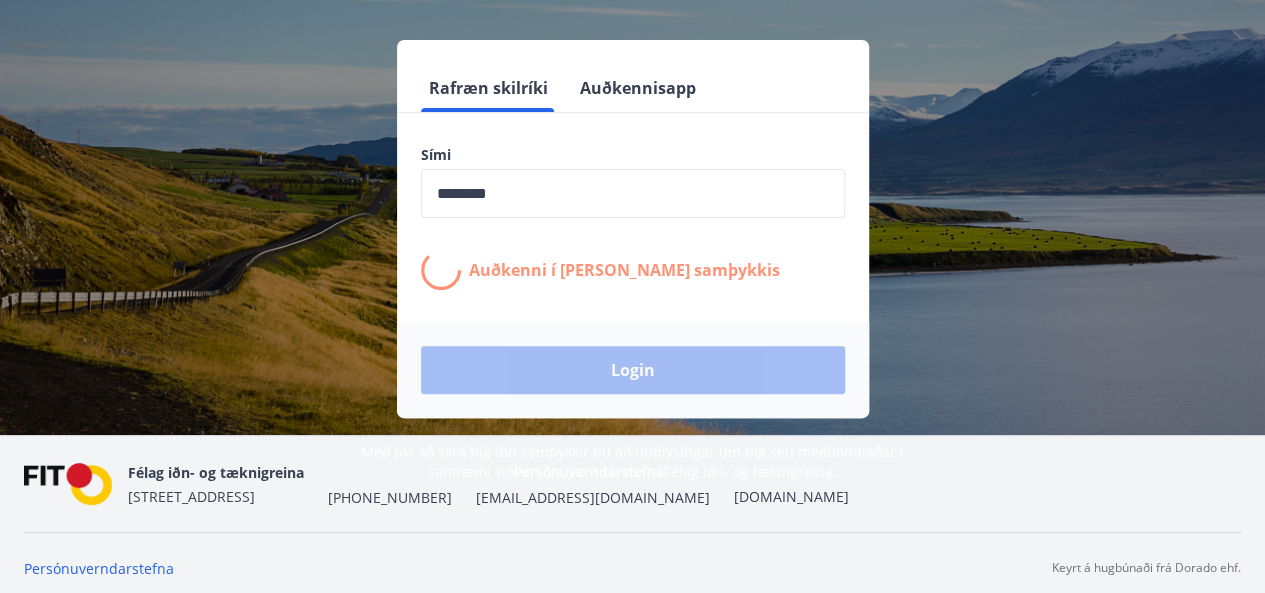 scroll, scrollTop: 242, scrollLeft: 0, axis: vertical 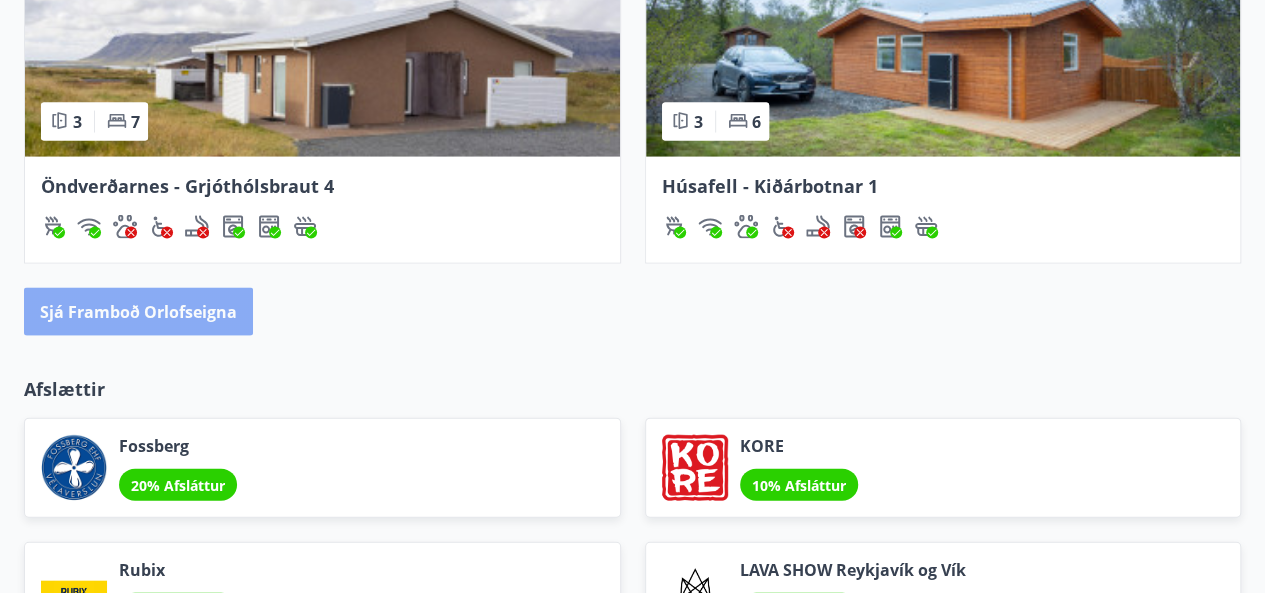 click on "Sjá framboð orlofseigna" at bounding box center (138, 312) 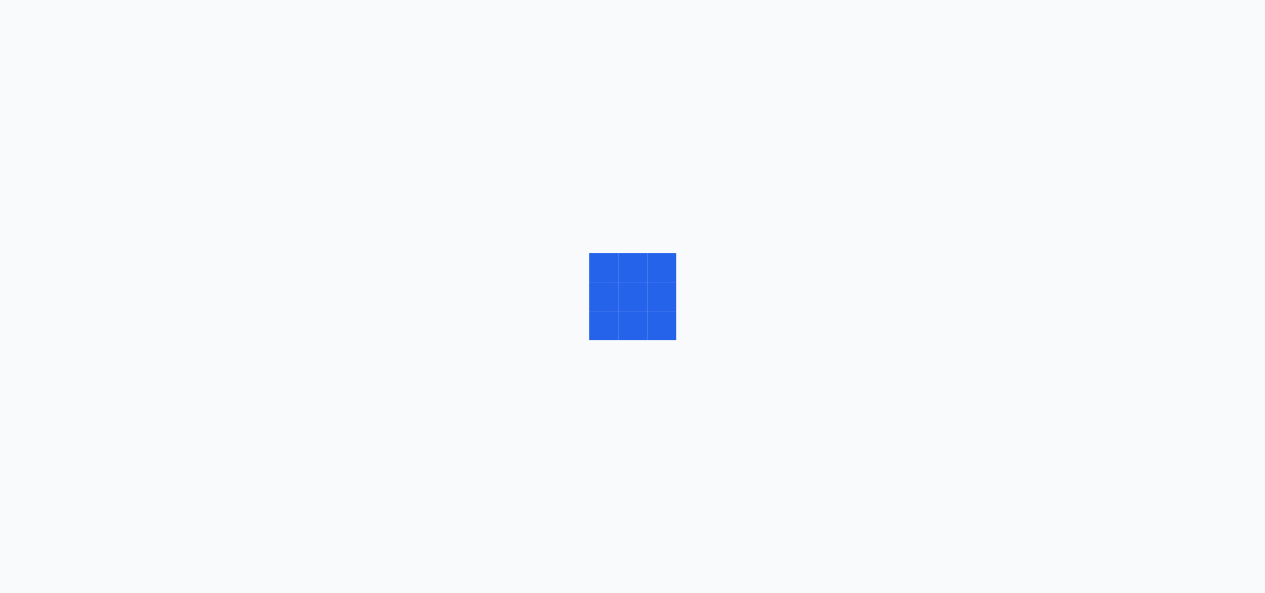 scroll, scrollTop: 0, scrollLeft: 0, axis: both 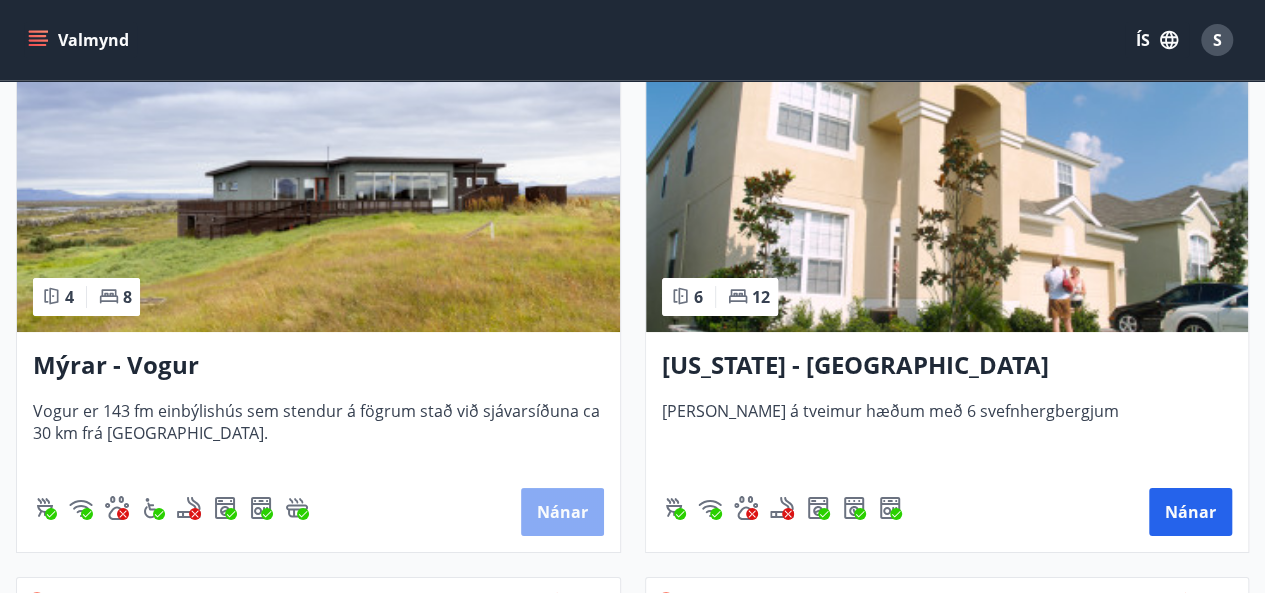 click on "Nánar" at bounding box center (562, 512) 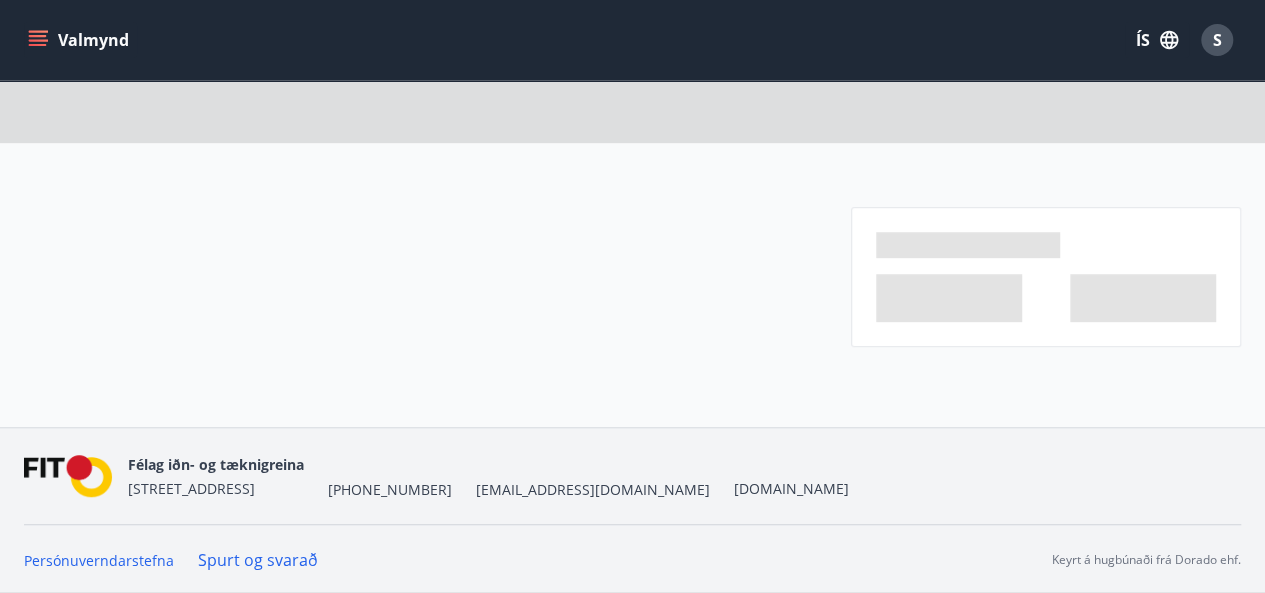 scroll, scrollTop: 0, scrollLeft: 0, axis: both 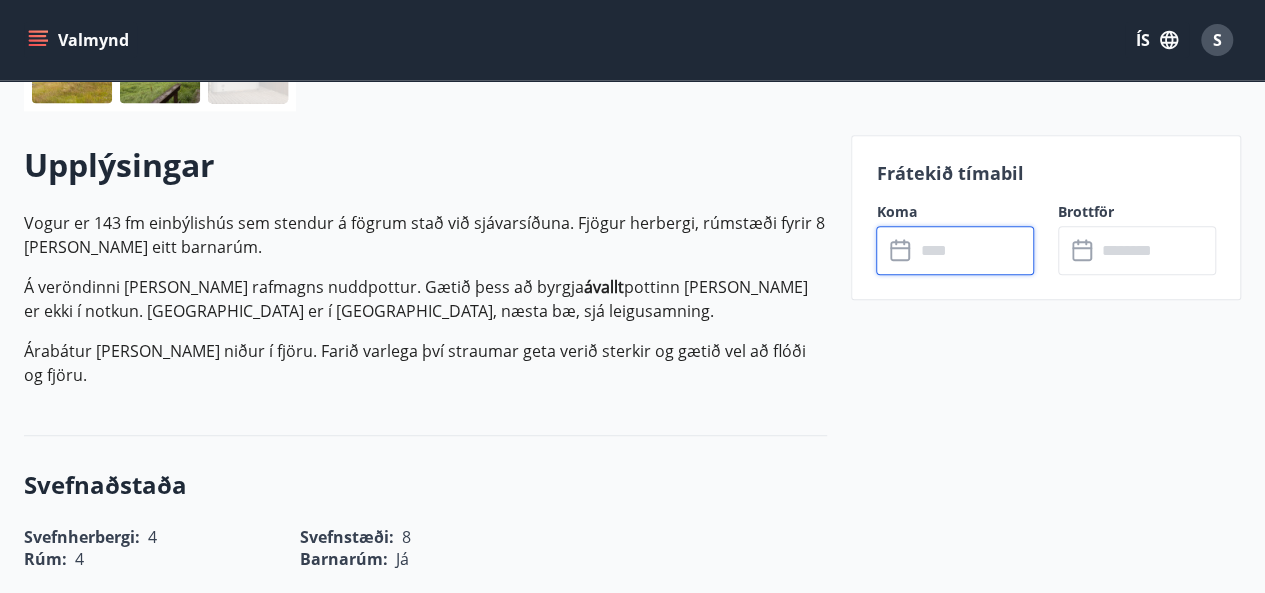 click at bounding box center [974, 250] 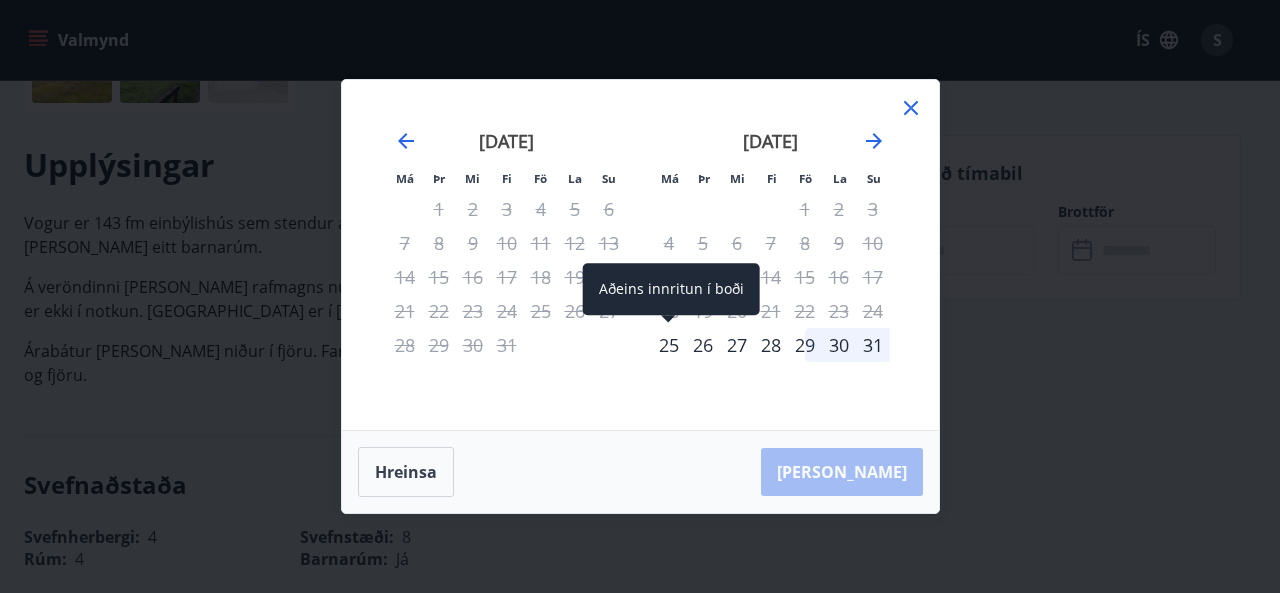 click on "25" at bounding box center [669, 345] 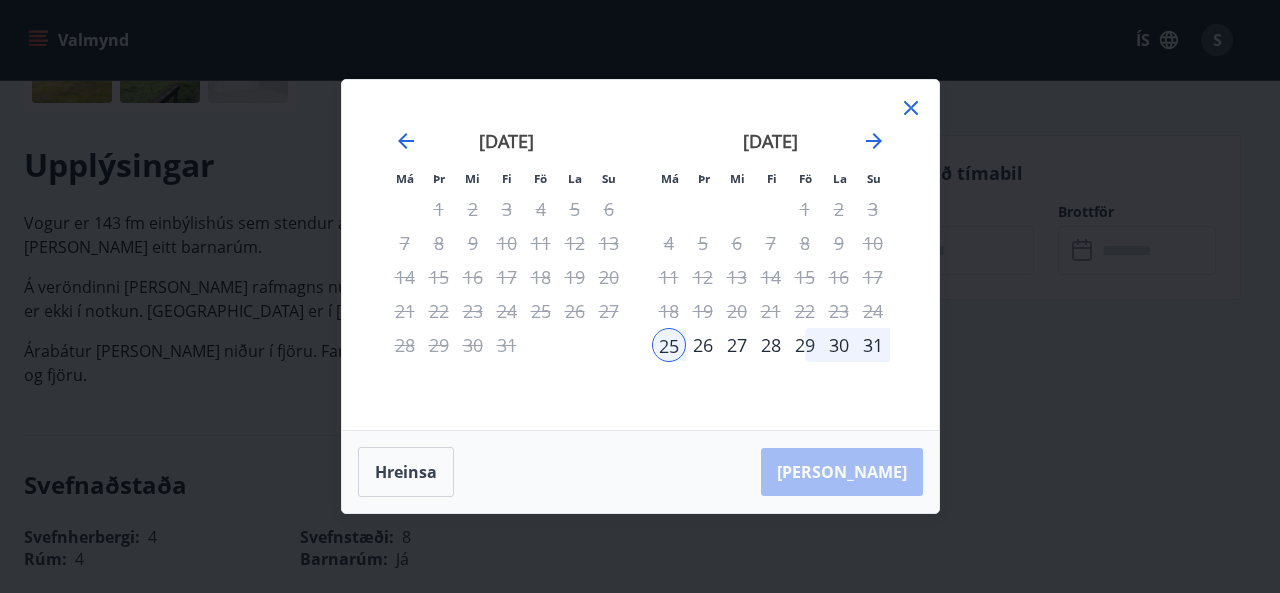 click on "29" at bounding box center (805, 345) 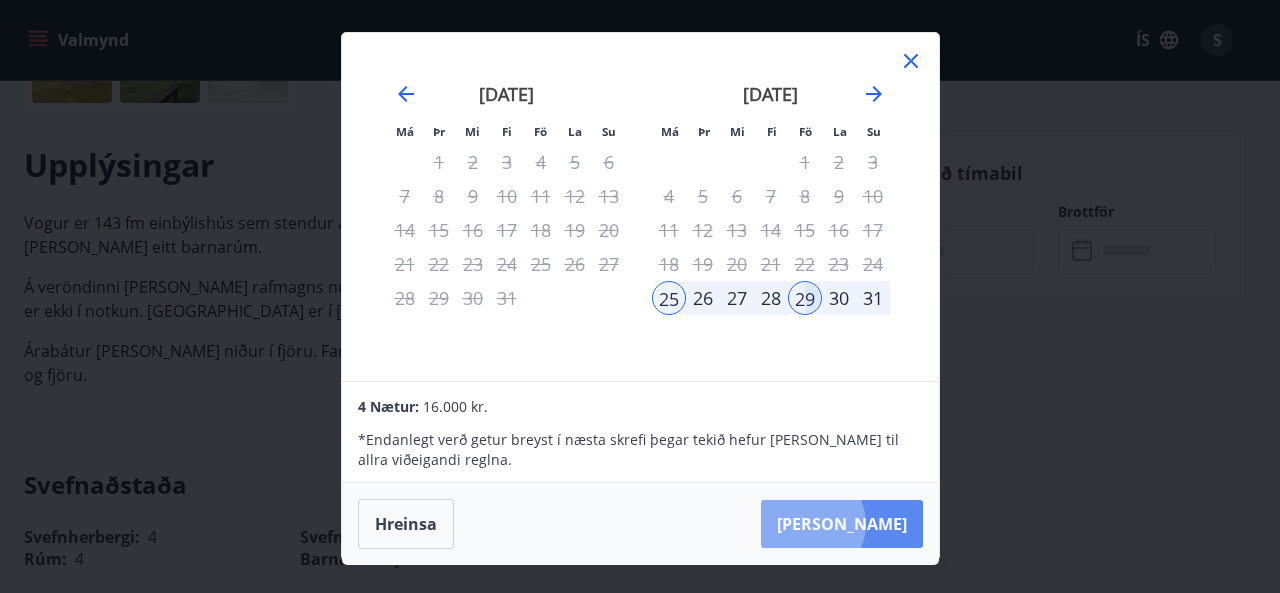 click on "Taka Frá" at bounding box center [842, 524] 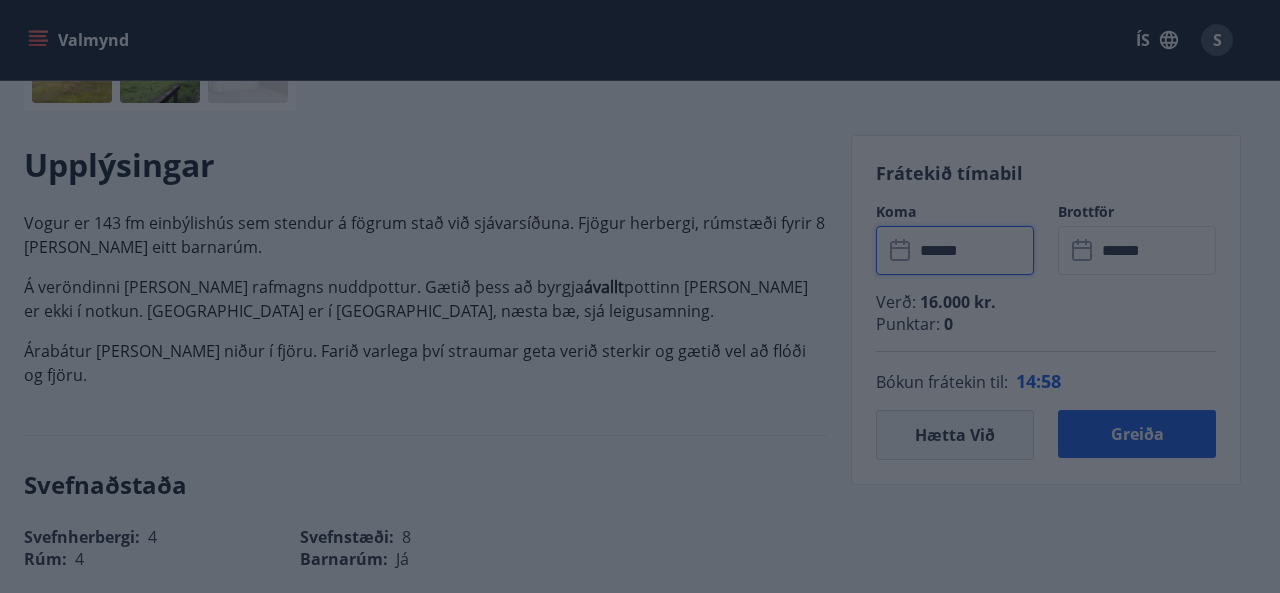 type on "******" 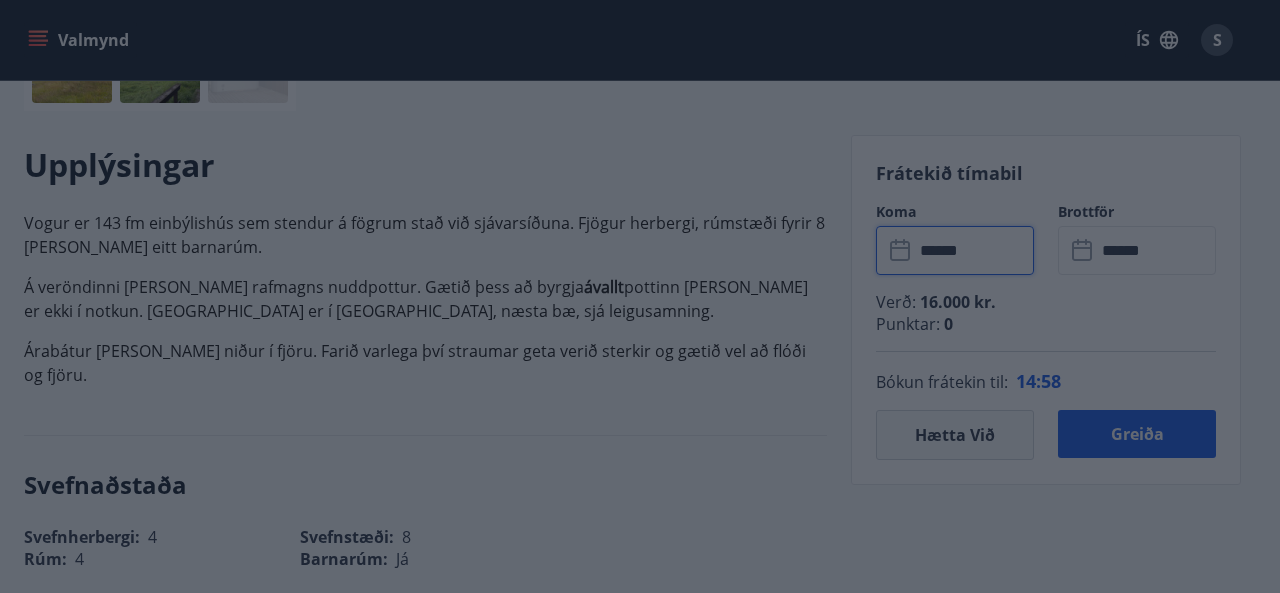 type on "******" 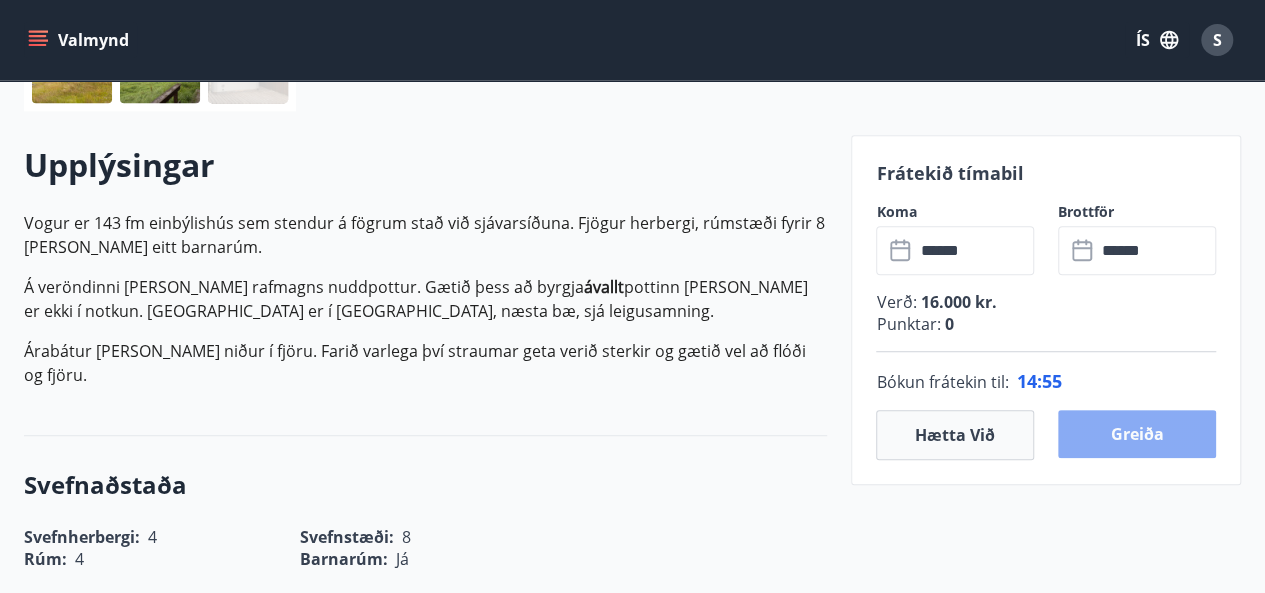 click on "Greiða" at bounding box center [1137, 434] 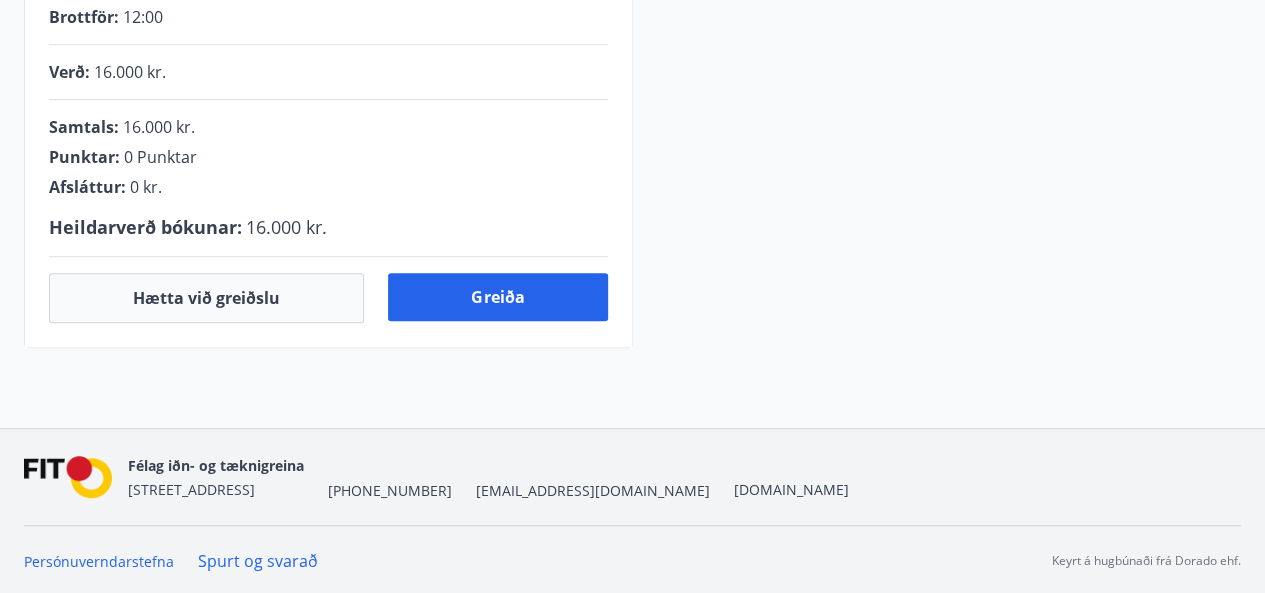 scroll, scrollTop: 529, scrollLeft: 0, axis: vertical 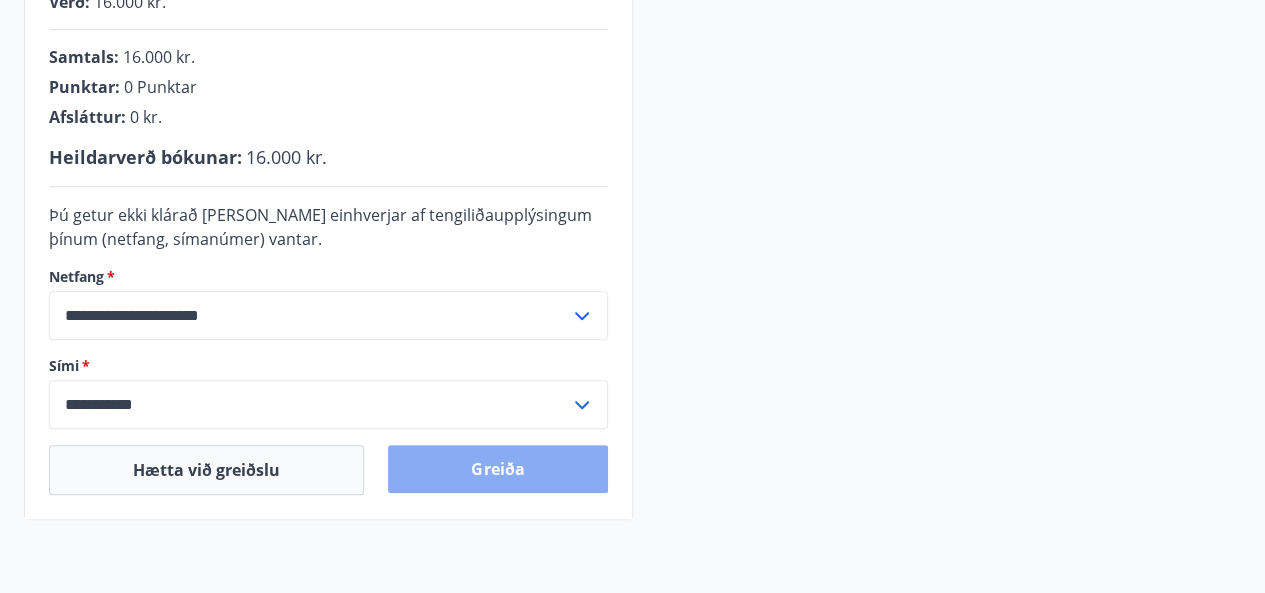 click on "Greiða" at bounding box center (497, 469) 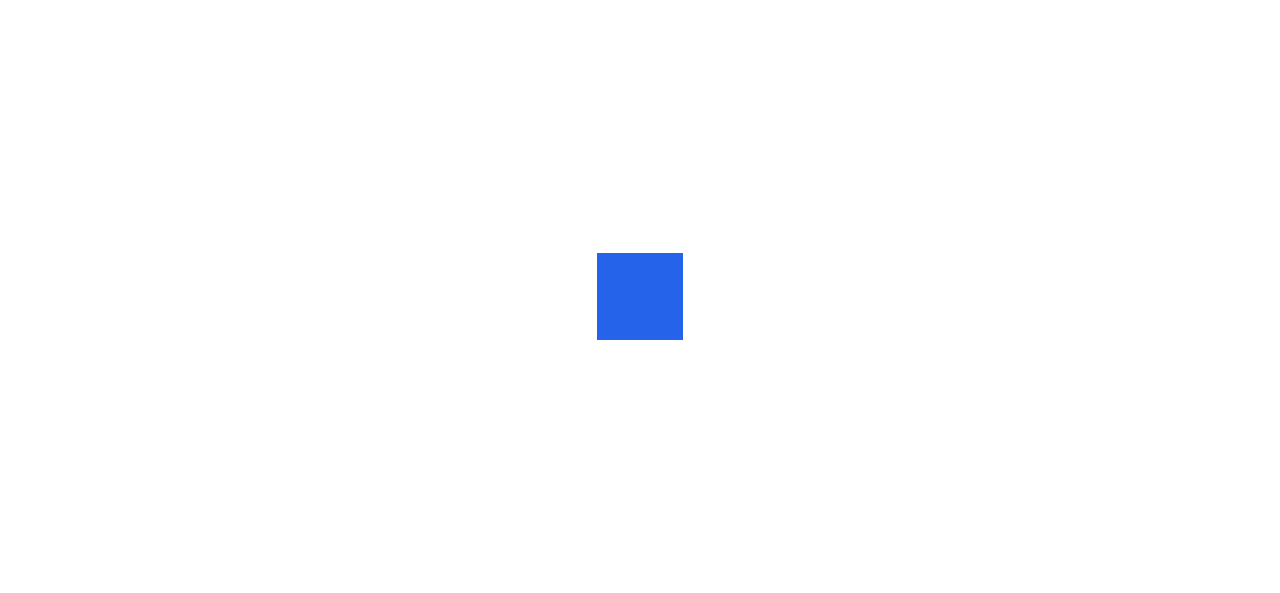 scroll, scrollTop: 0, scrollLeft: 0, axis: both 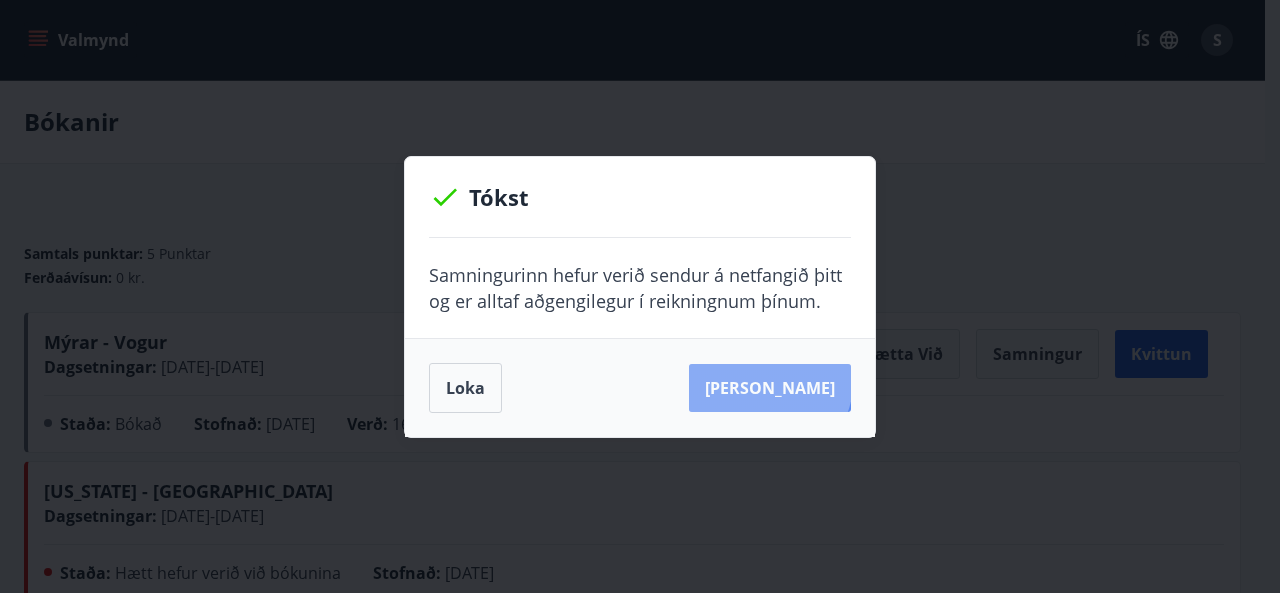 click on "Sjá samning" at bounding box center (770, 388) 